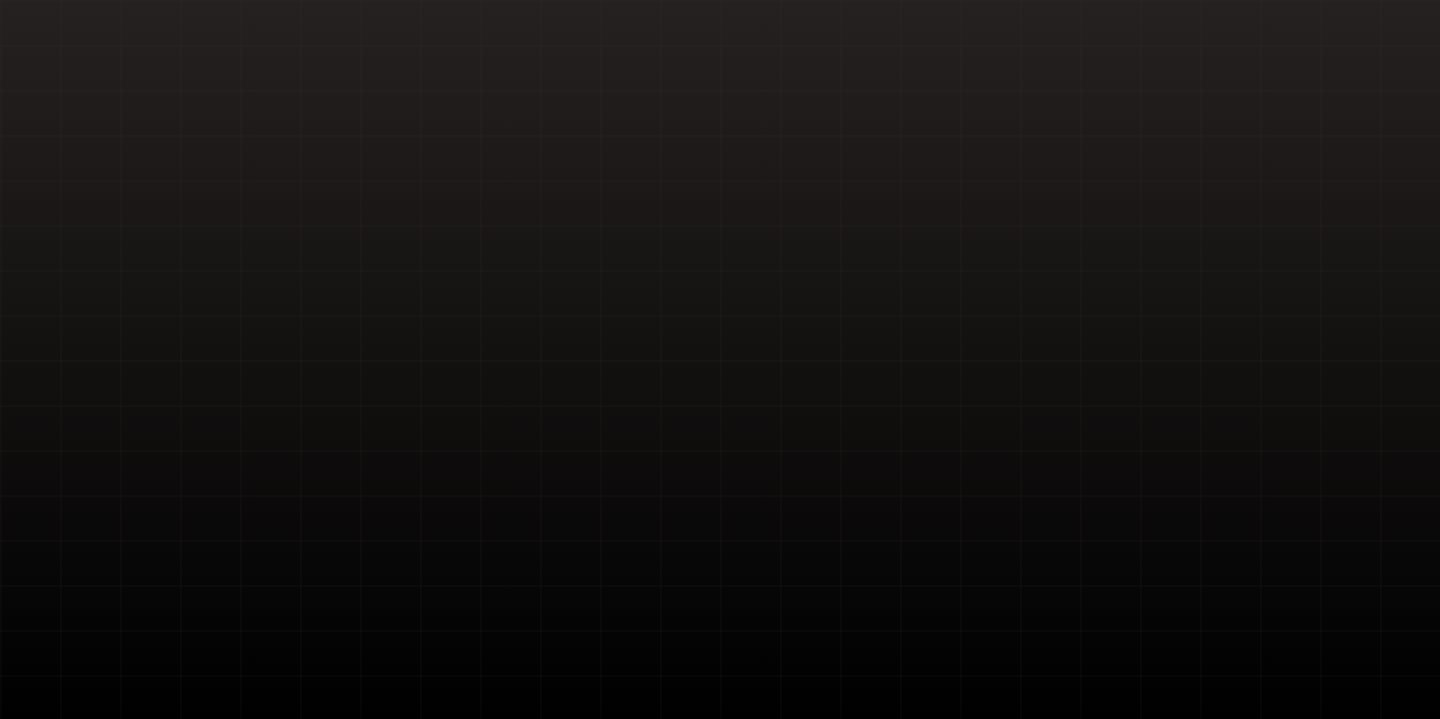 scroll, scrollTop: 0, scrollLeft: 0, axis: both 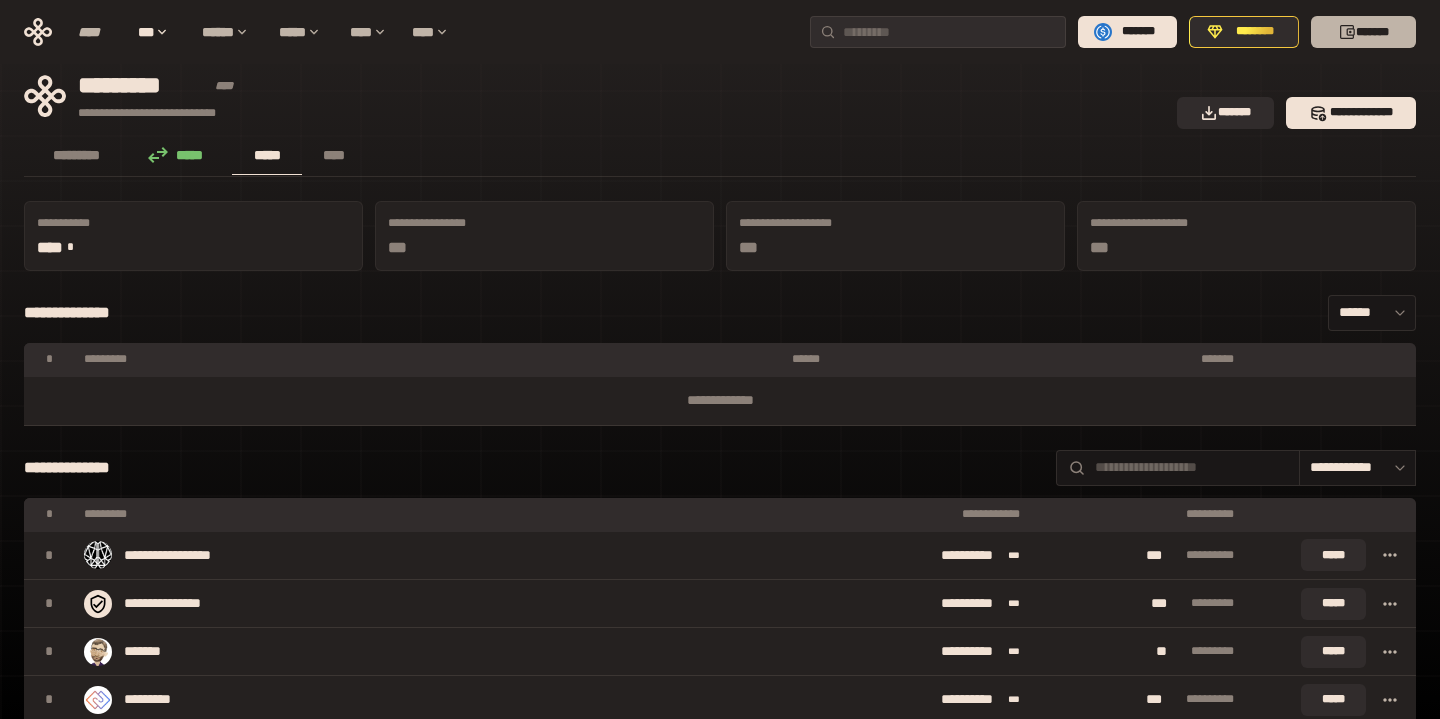 click on "*******" at bounding box center (1363, 32) 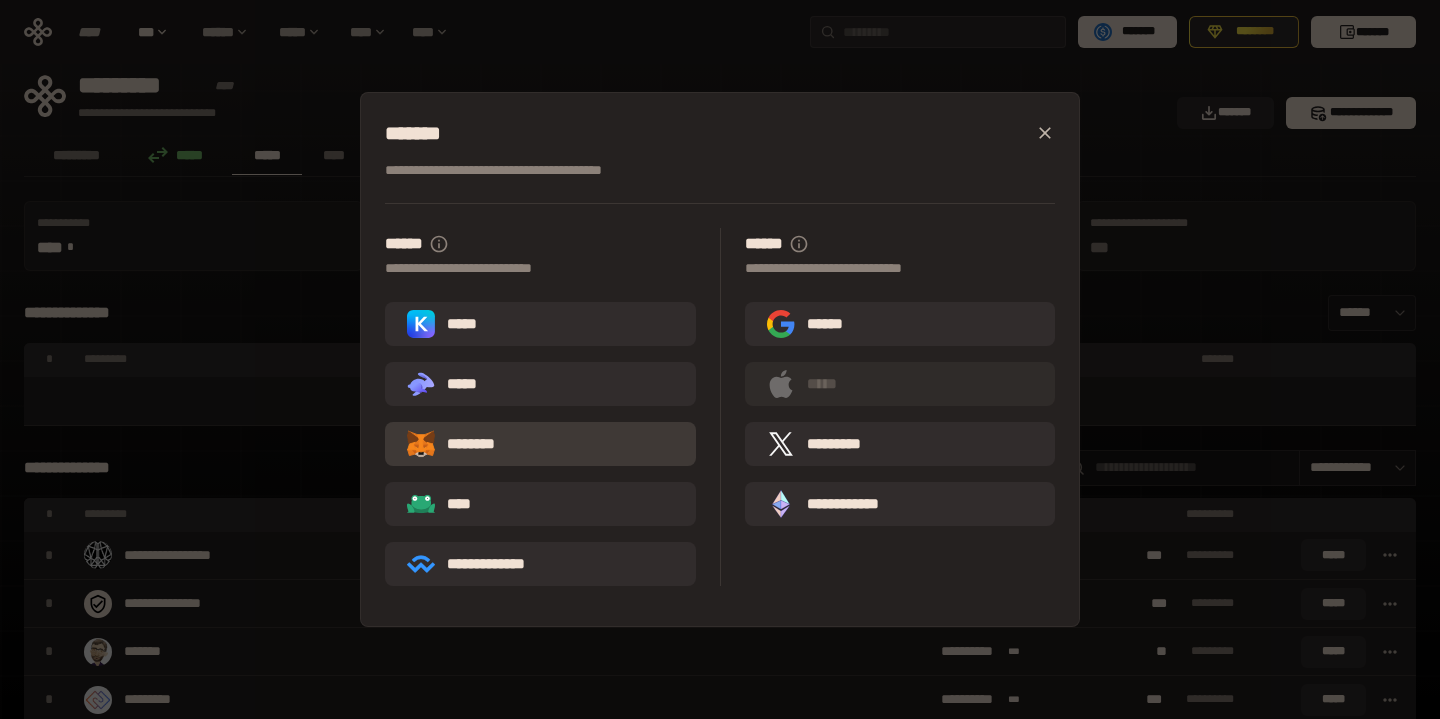 click on "********" at bounding box center (540, 444) 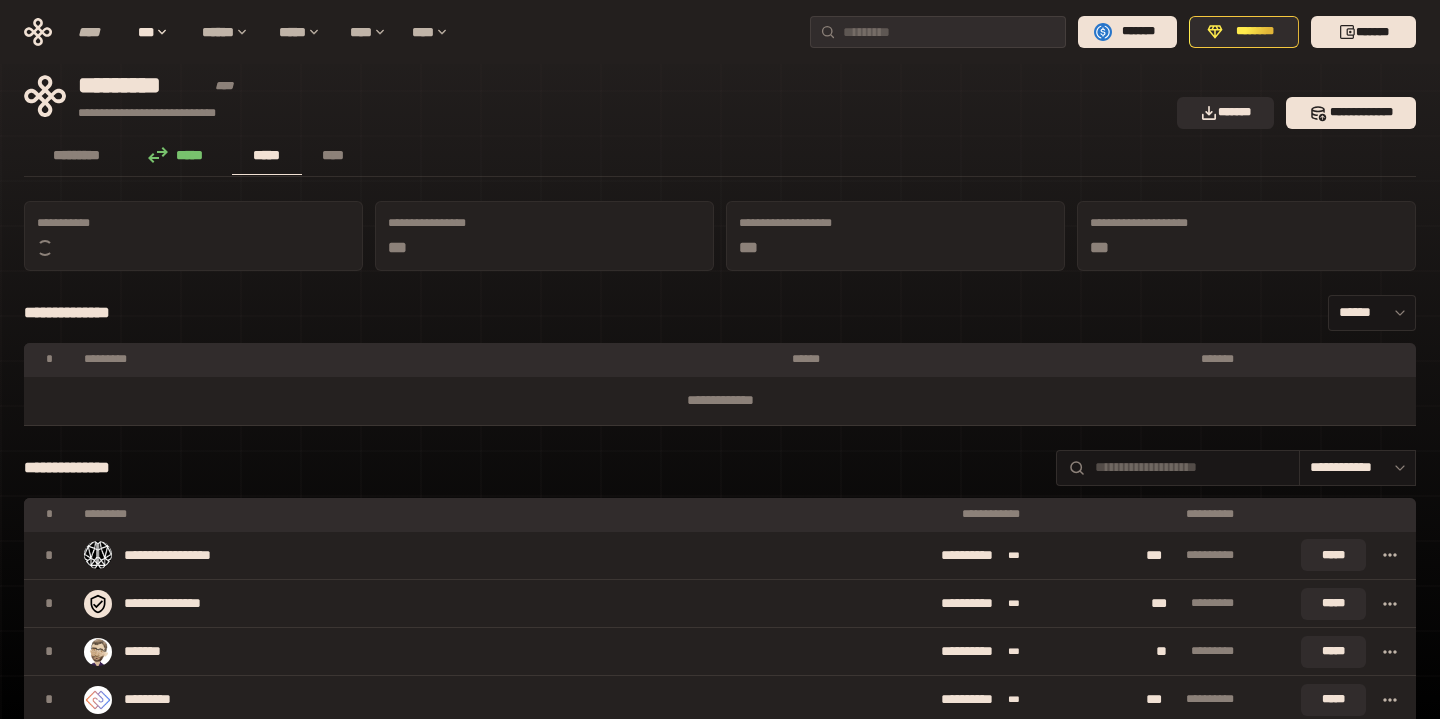 scroll, scrollTop: 0, scrollLeft: 0, axis: both 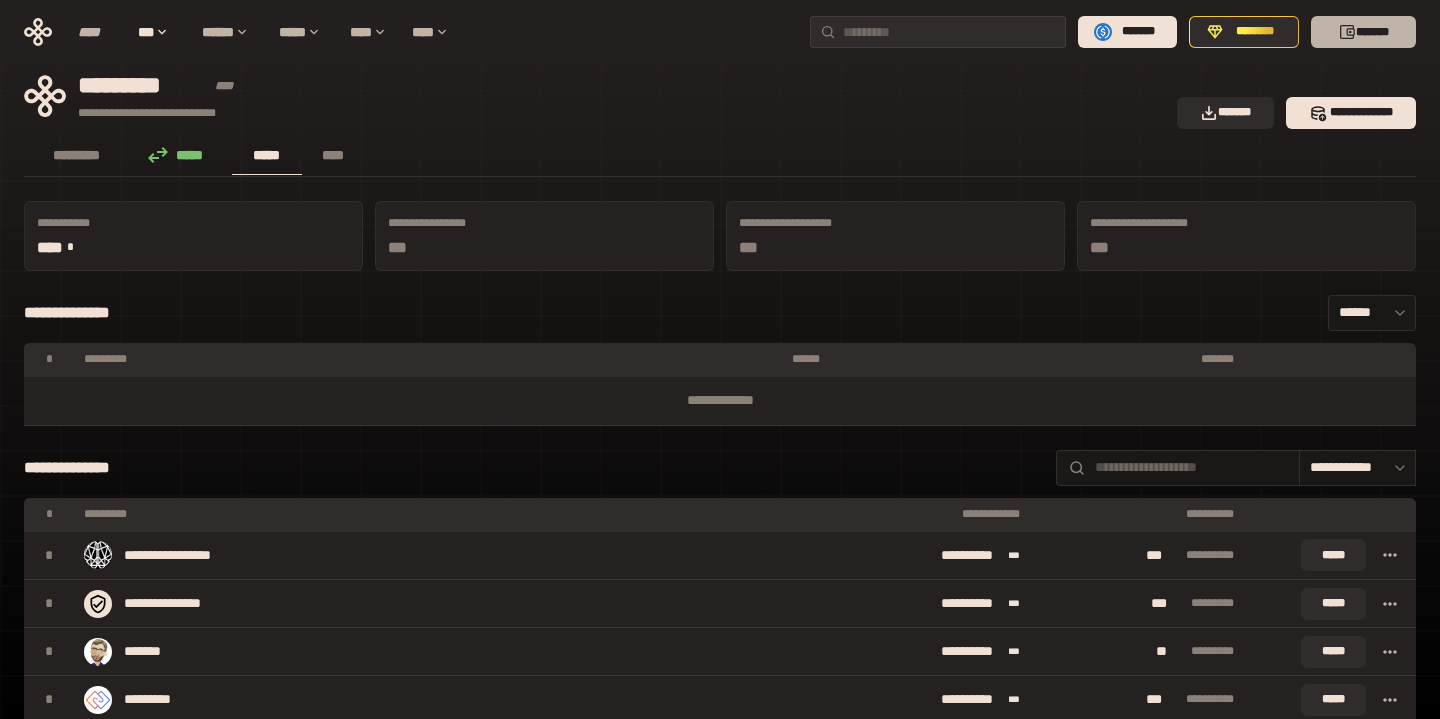 click on "*******" at bounding box center (1363, 32) 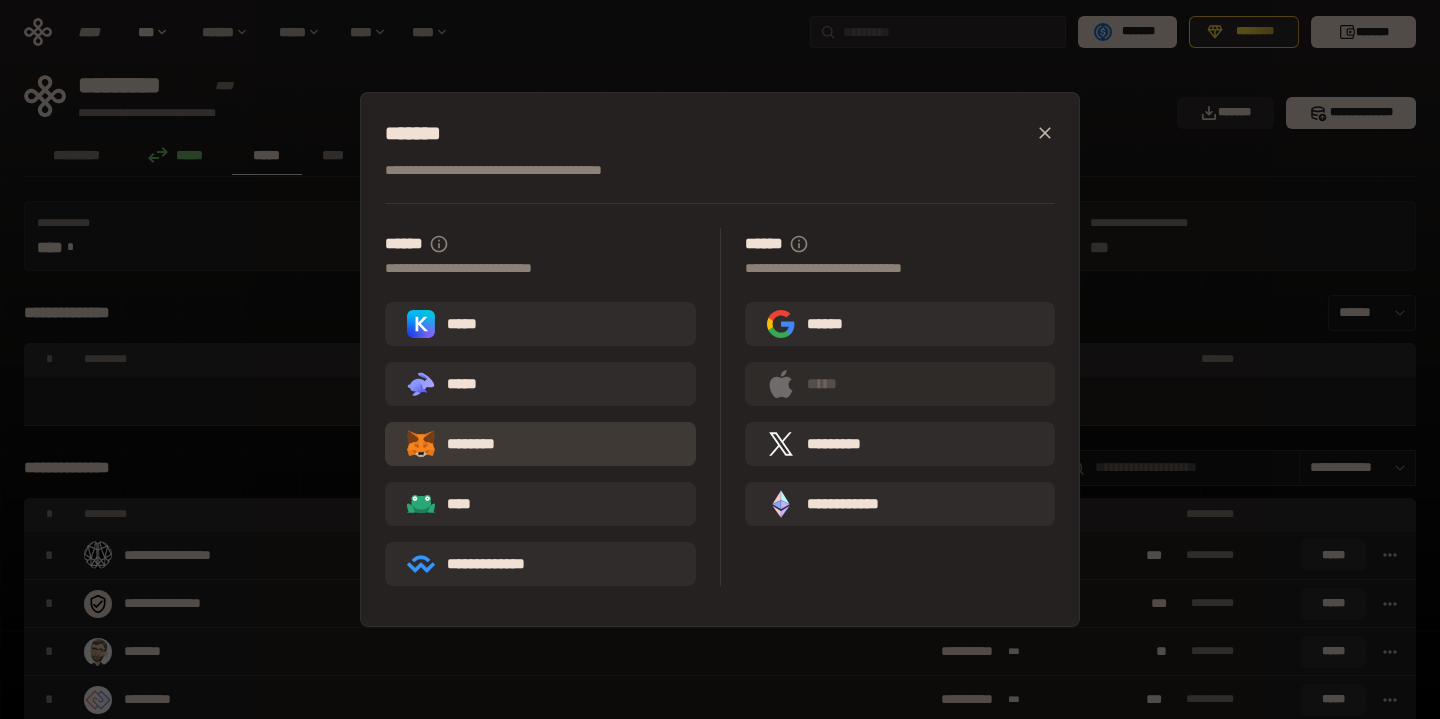 click on "********" at bounding box center (540, 444) 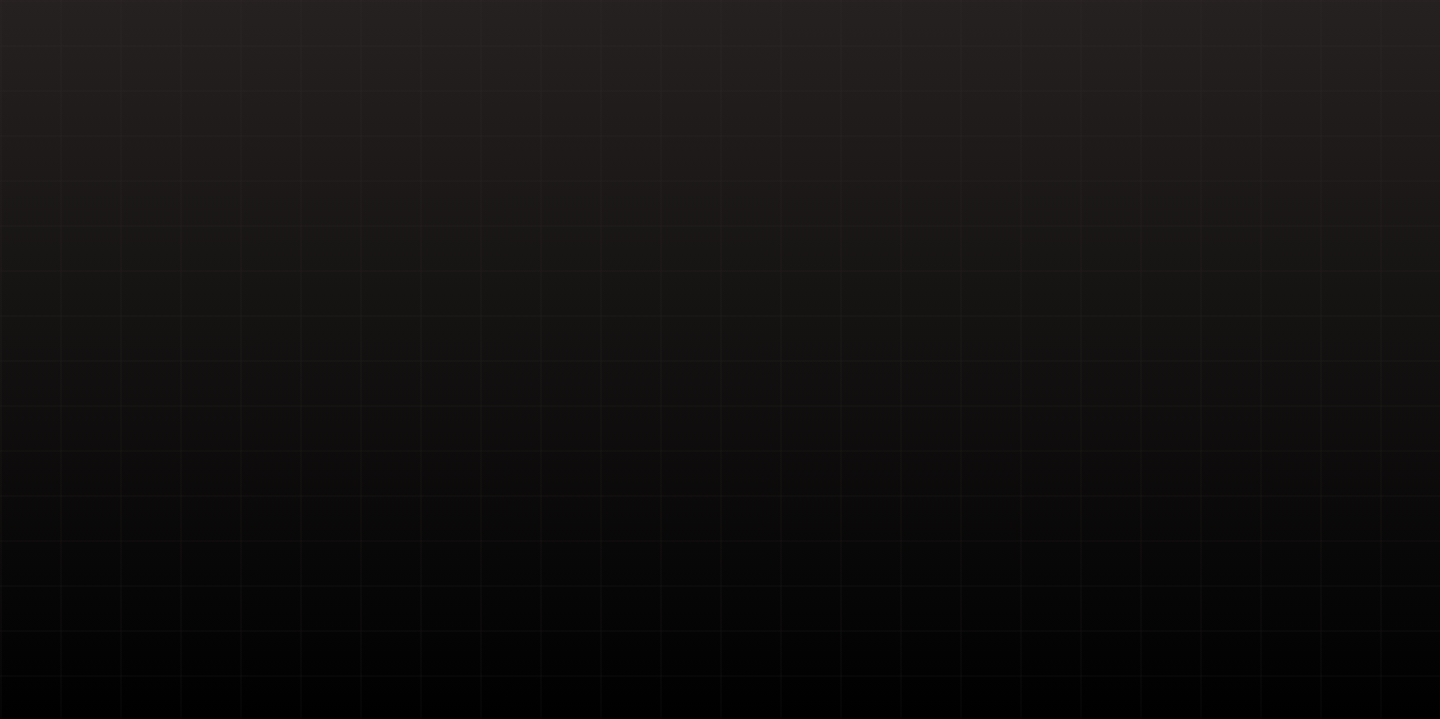 scroll, scrollTop: 0, scrollLeft: 0, axis: both 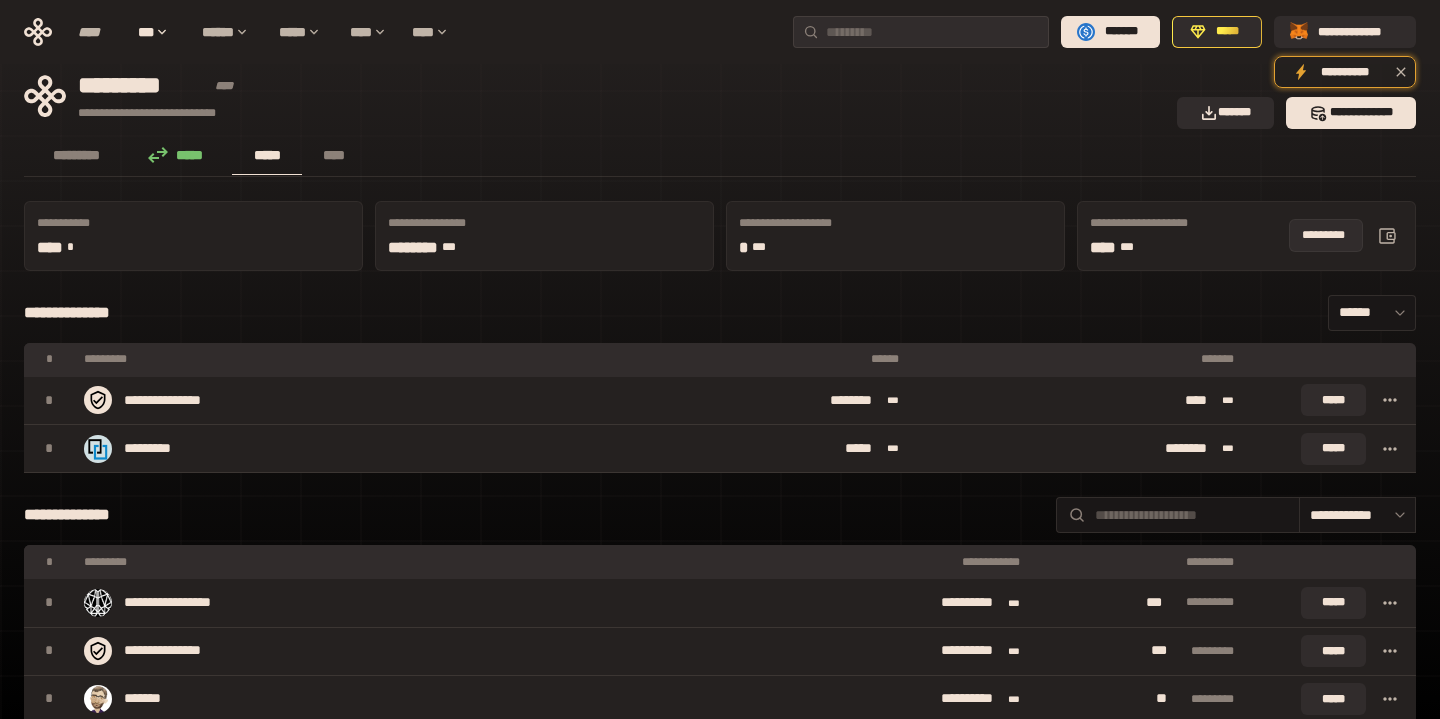 click 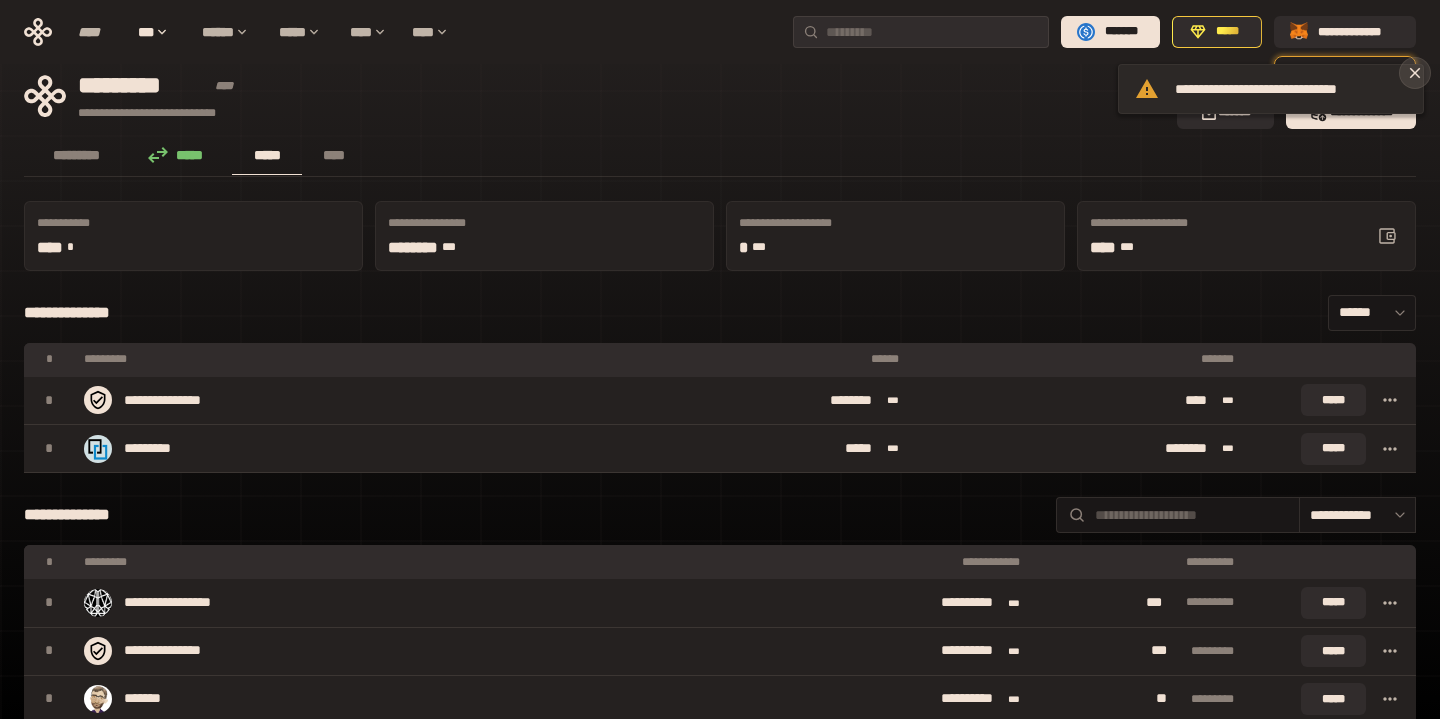 click 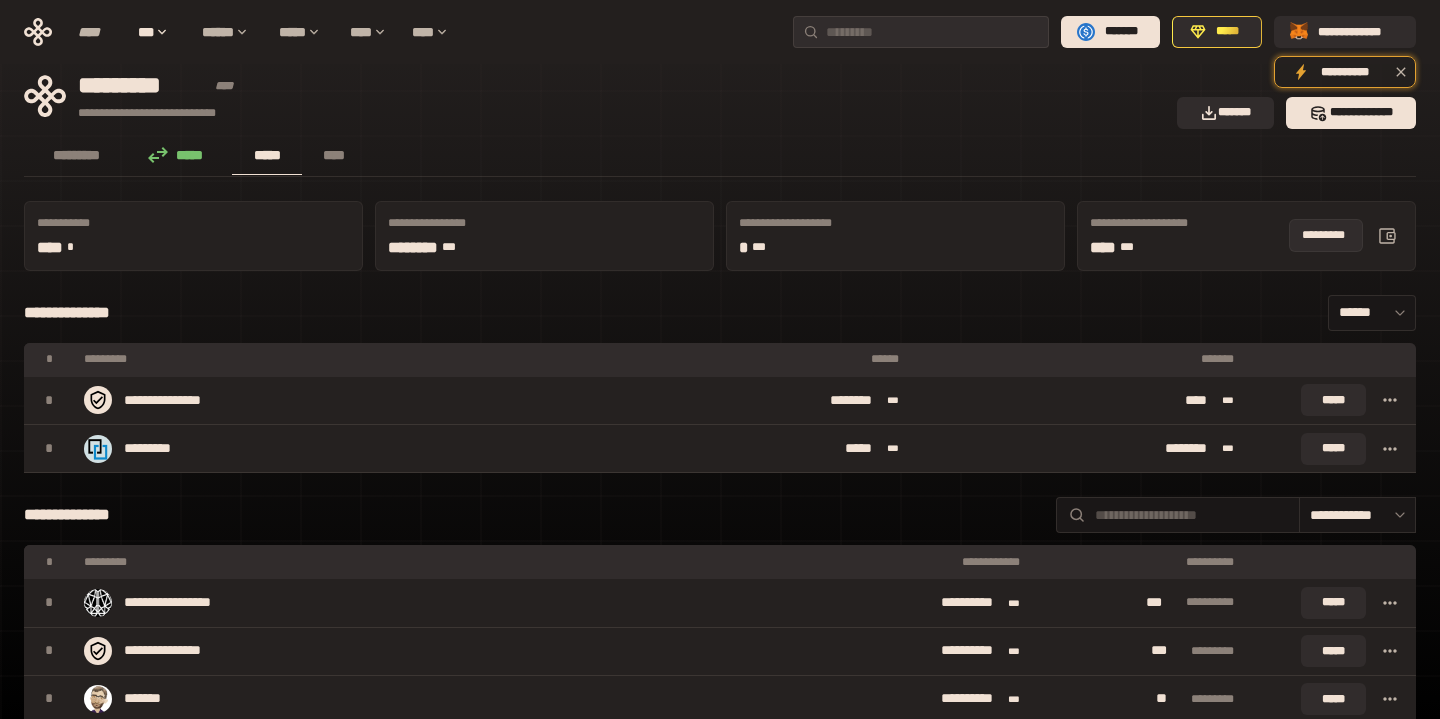 click 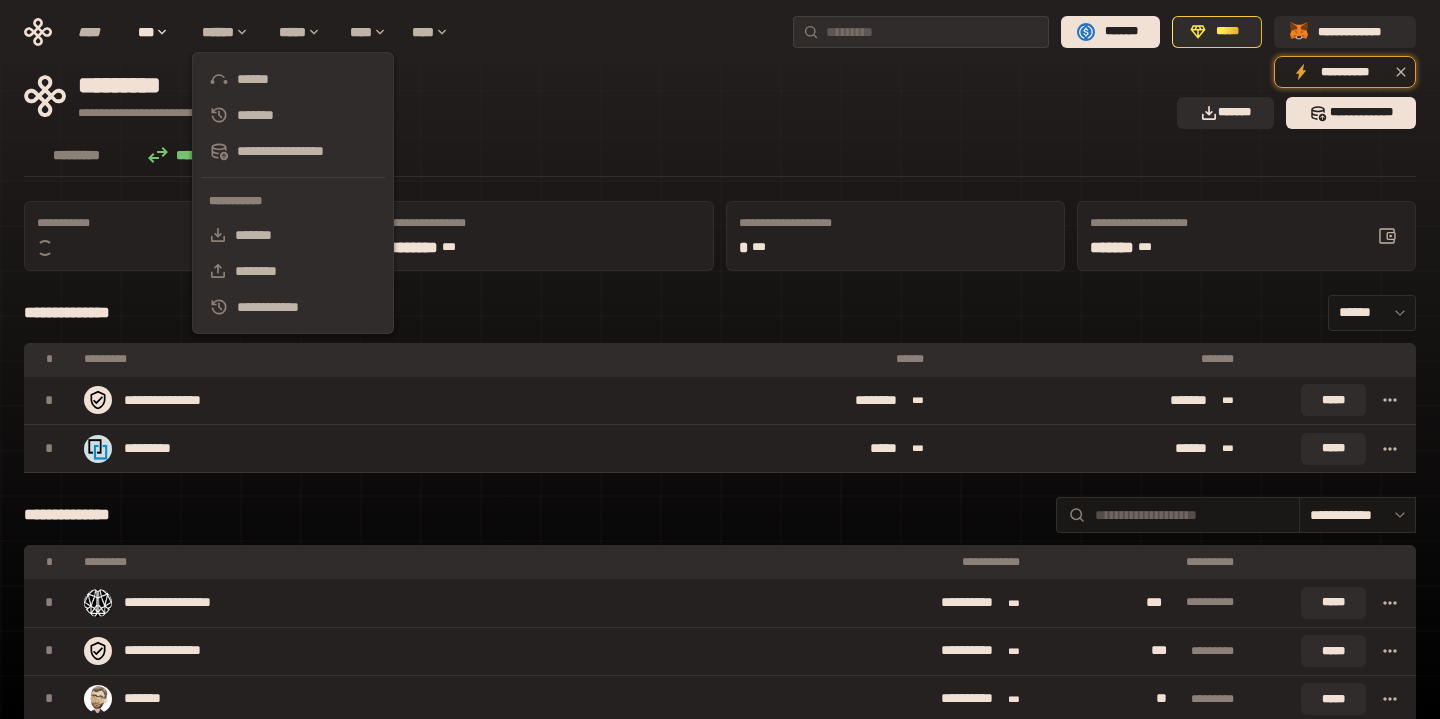 click on "**********" at bounding box center (720, 3238) 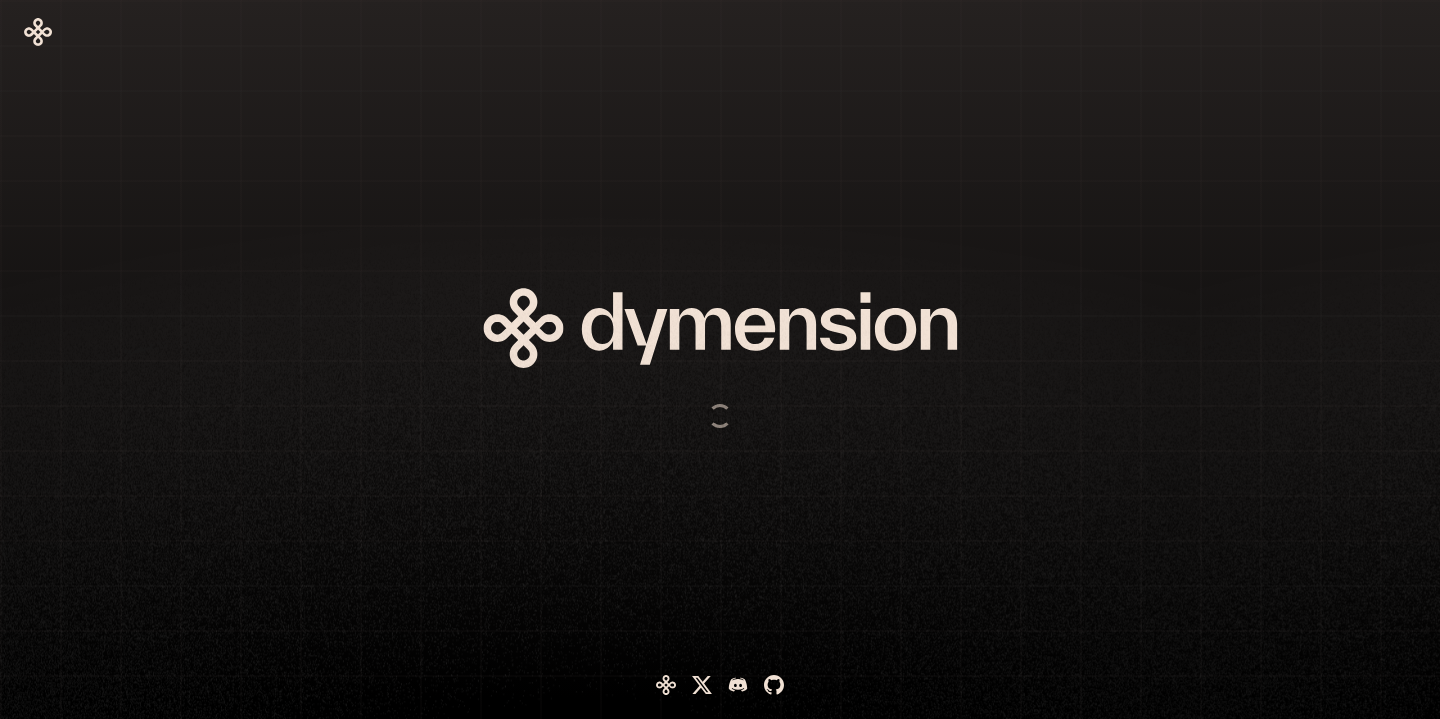 scroll, scrollTop: 0, scrollLeft: 0, axis: both 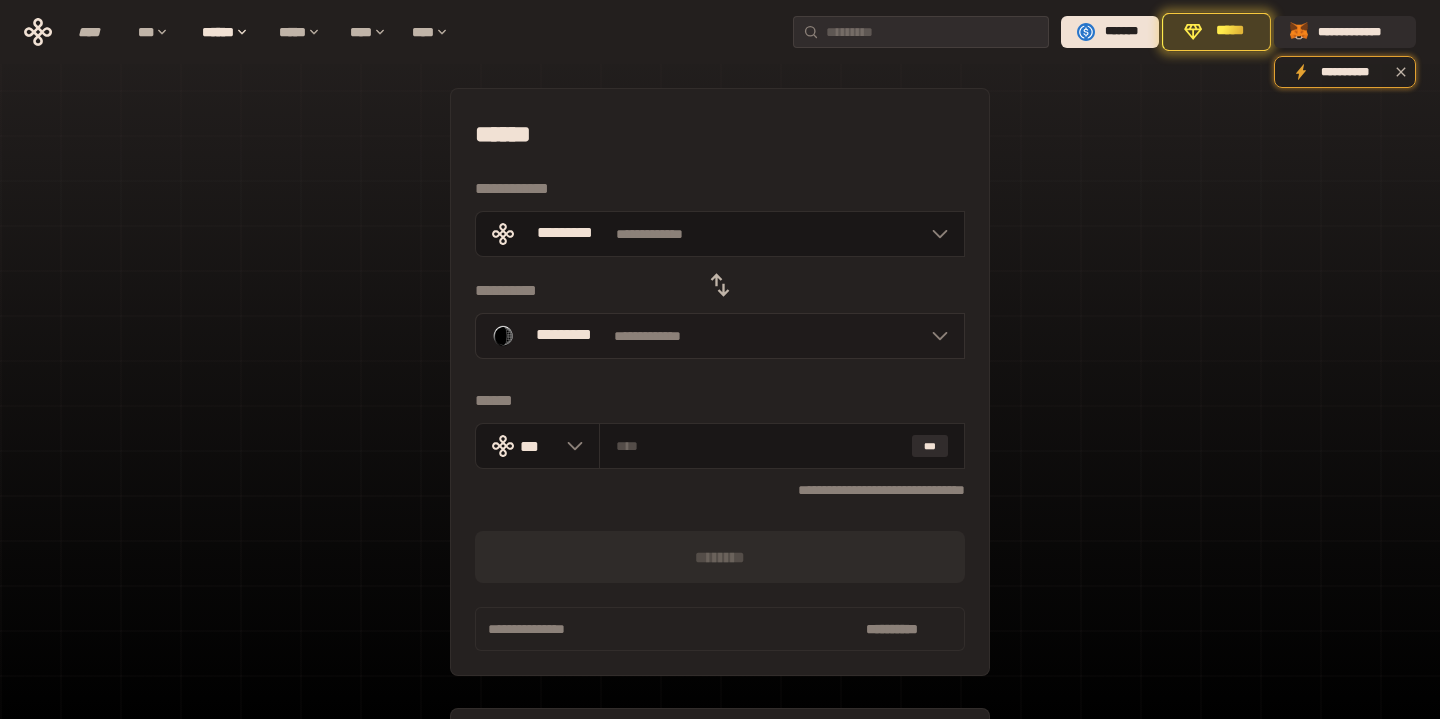 click on "**********" at bounding box center [720, 336] 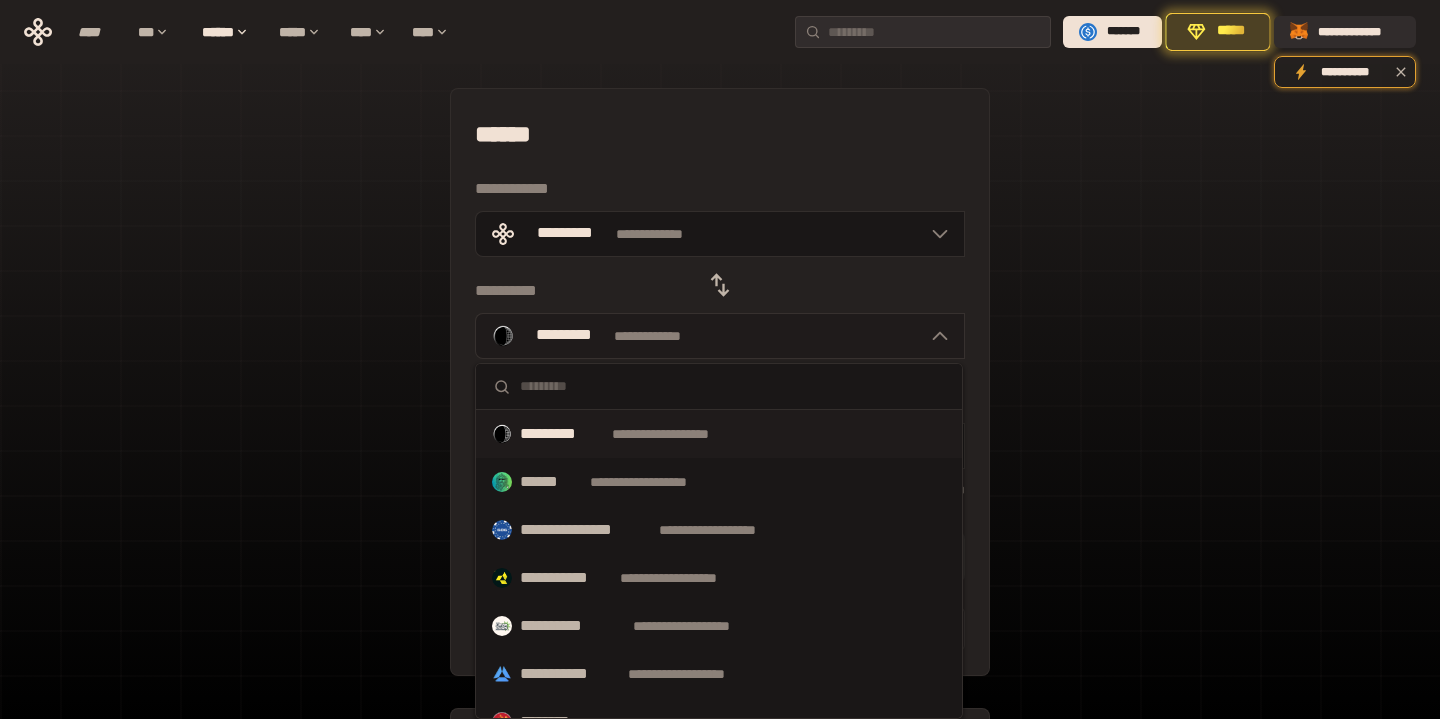 click on "*********" at bounding box center [564, 336] 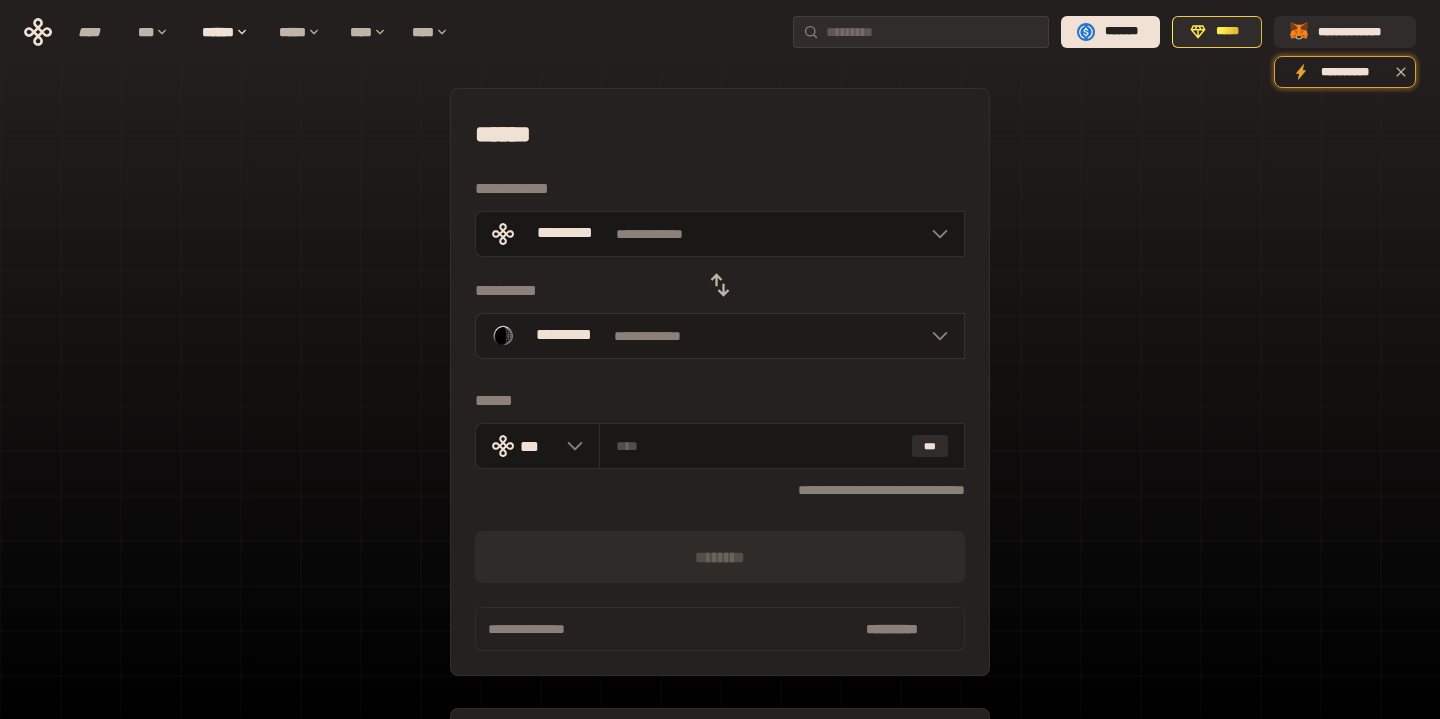 click on "*********" at bounding box center (564, 336) 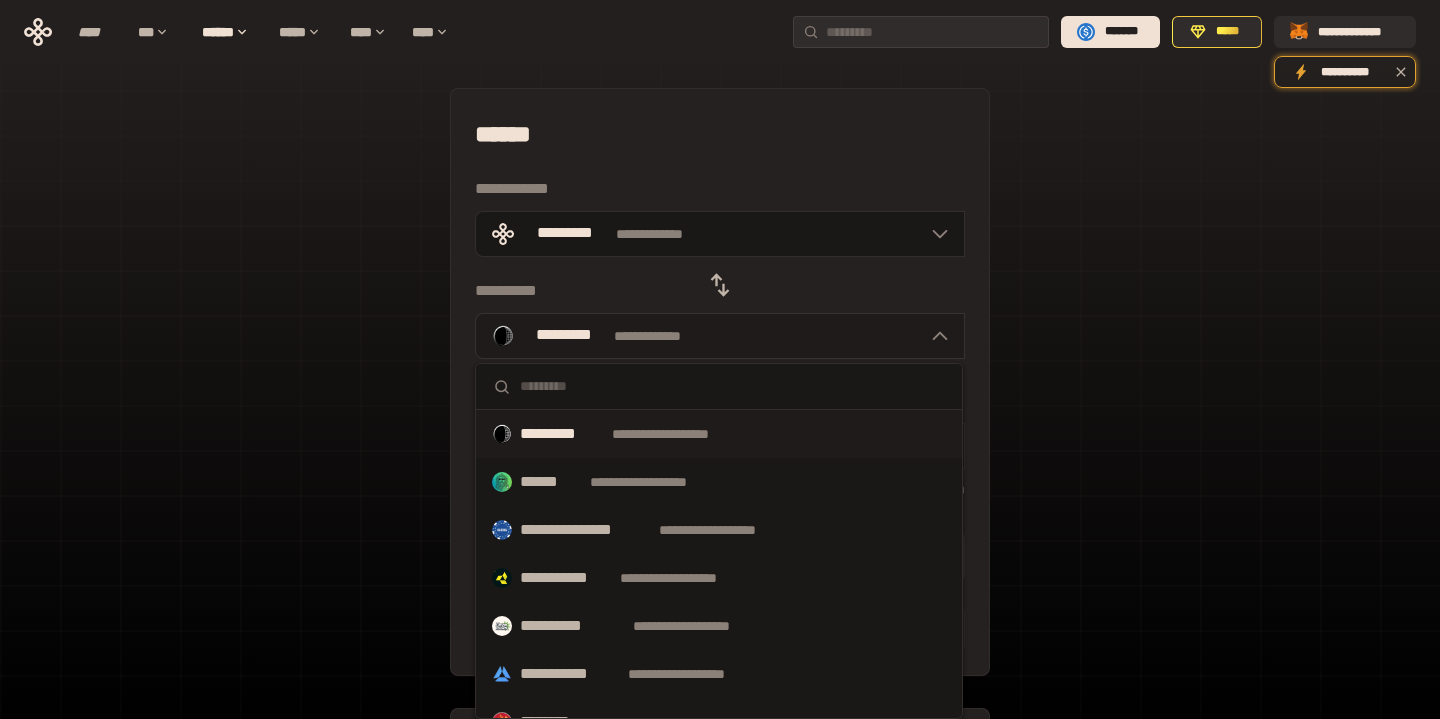 type 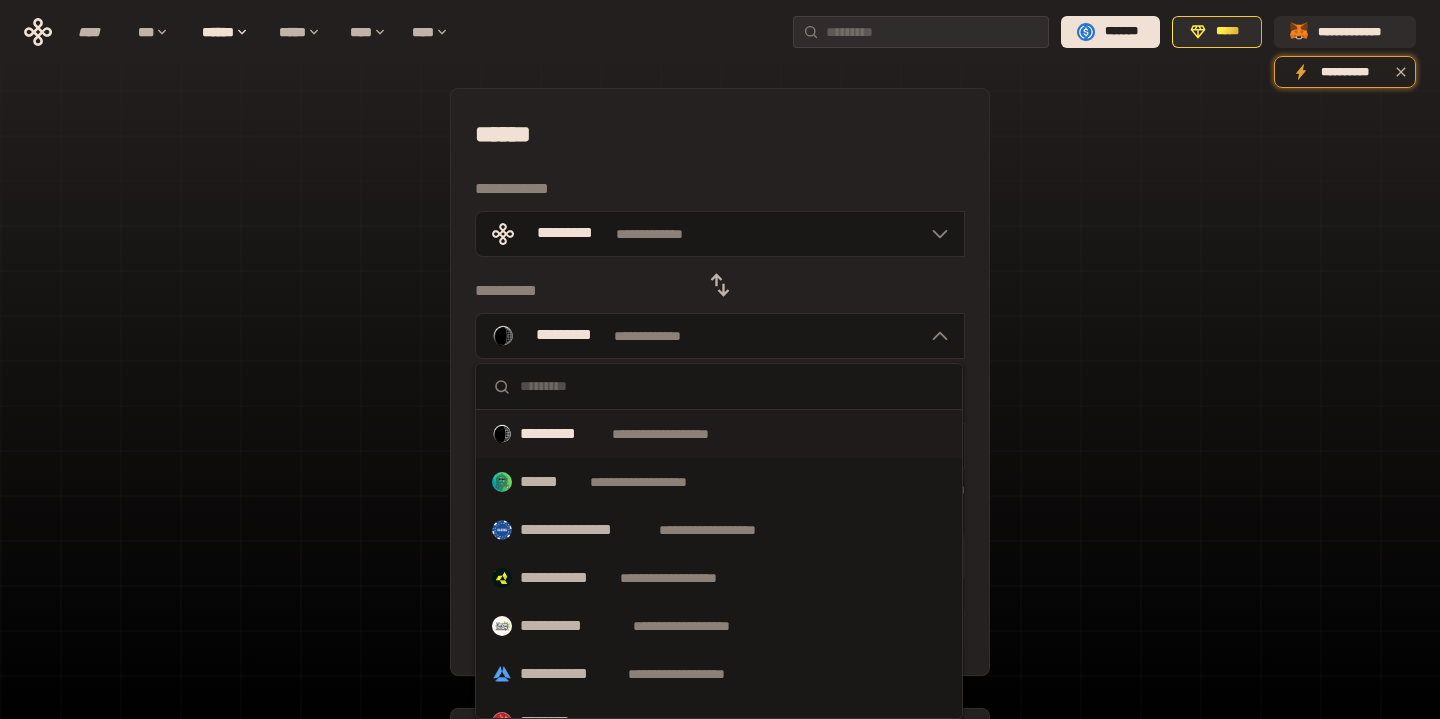 click at bounding box center [719, 387] 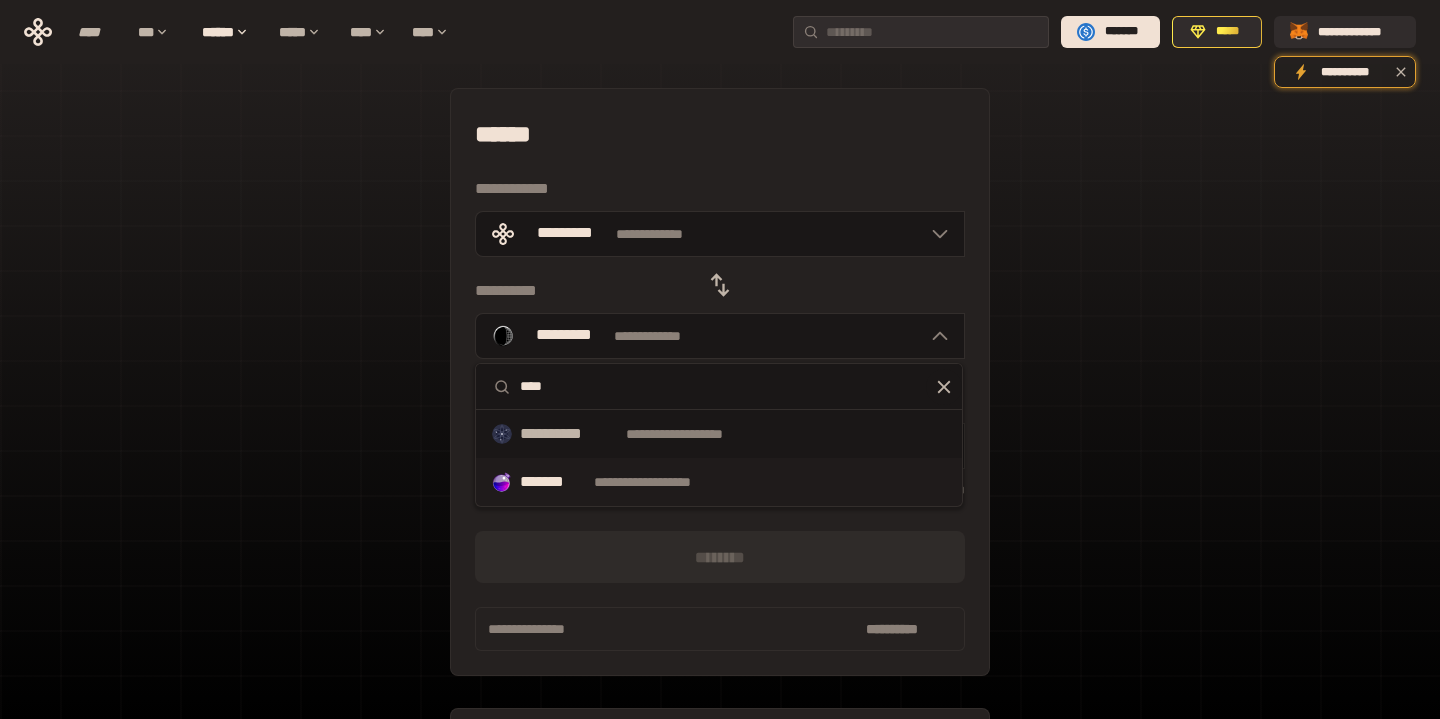 type on "****" 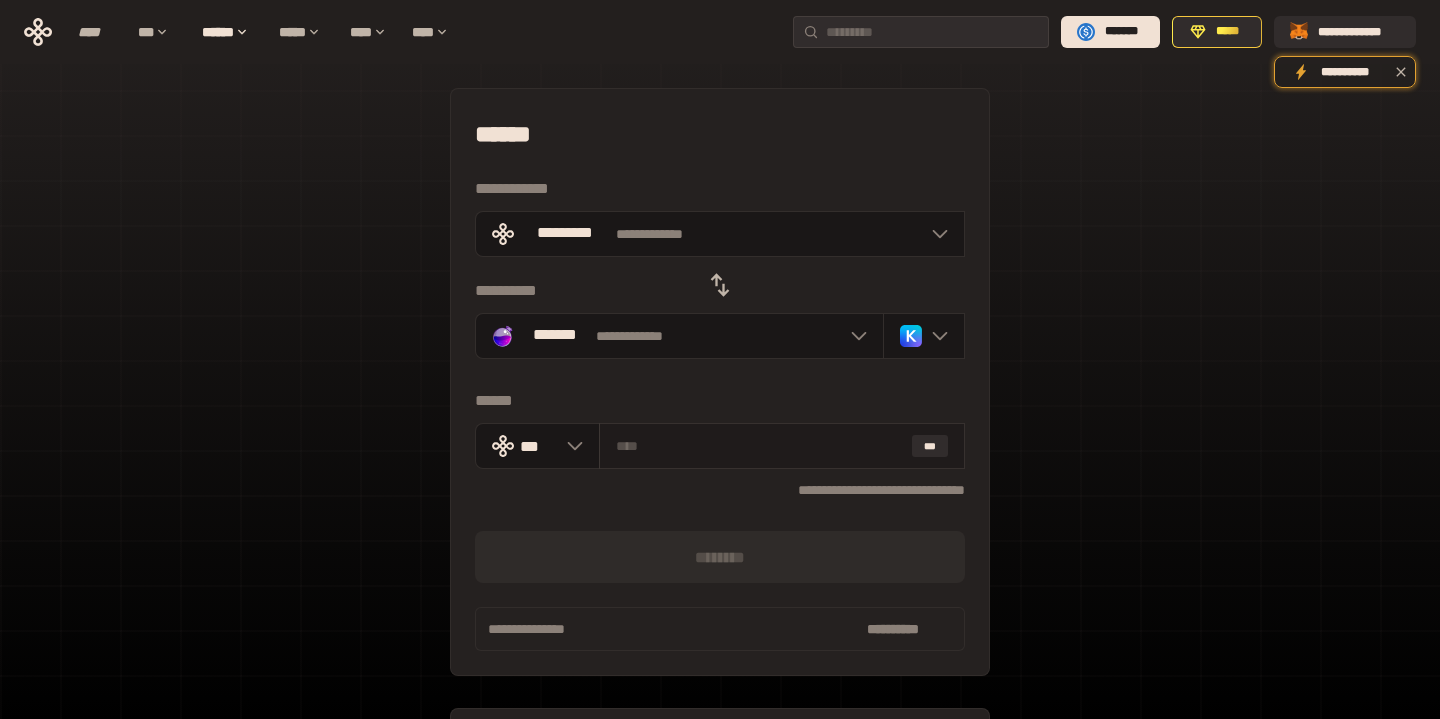 click at bounding box center [760, 446] 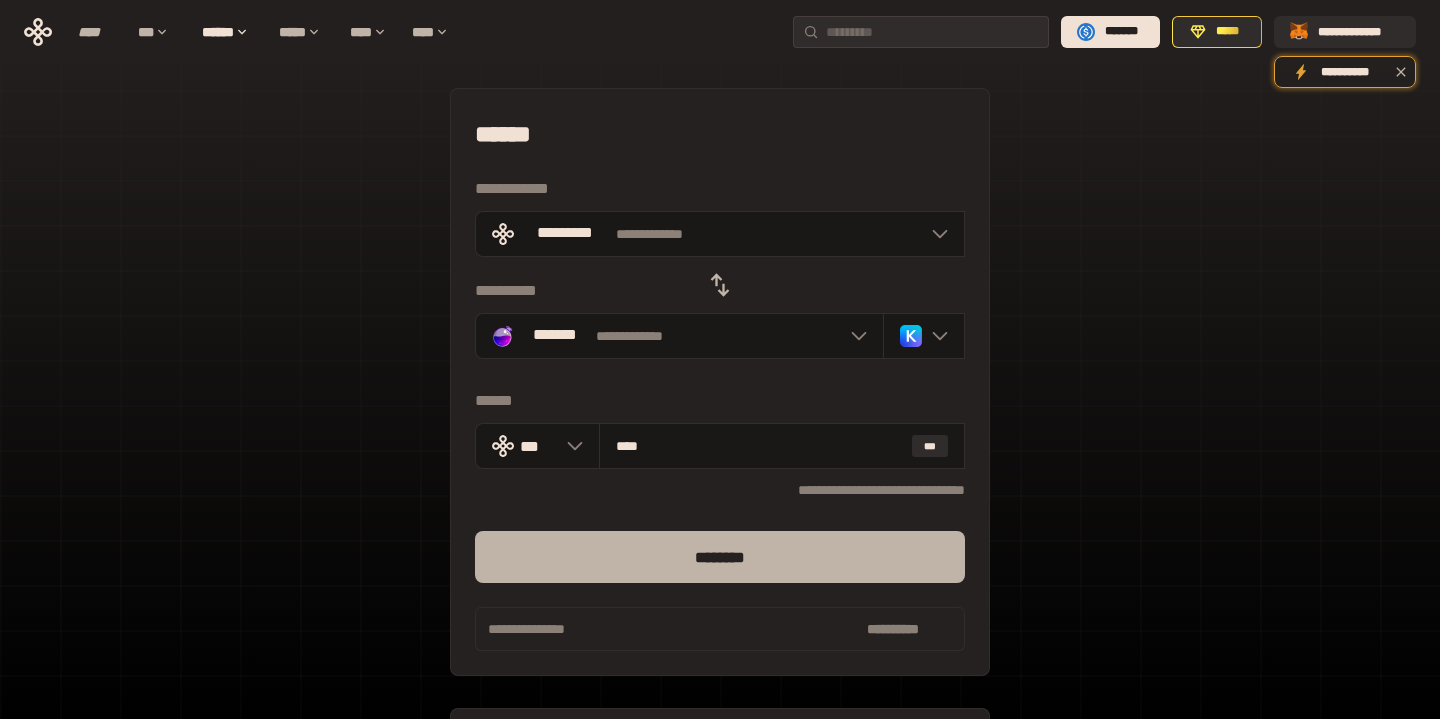 type on "****" 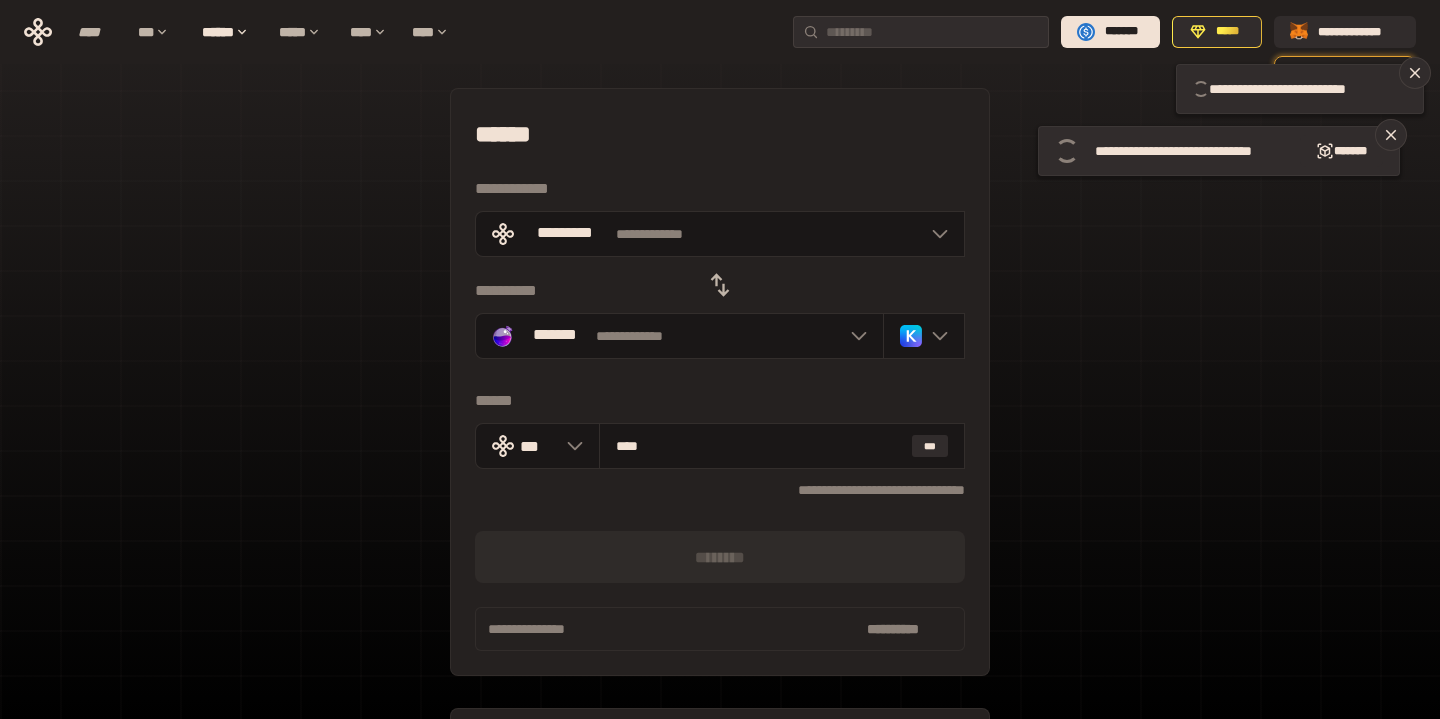 type 